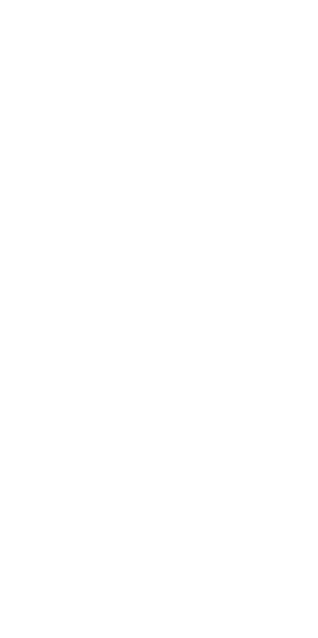 scroll, scrollTop: 0, scrollLeft: 0, axis: both 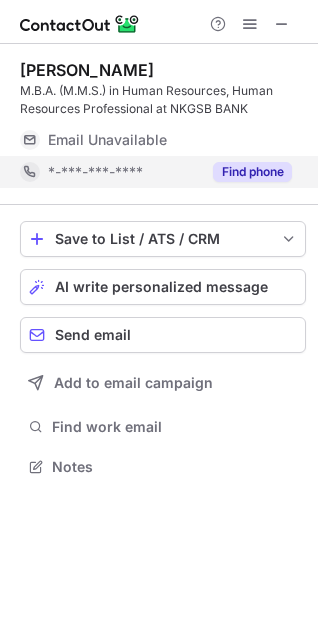 click on "Find phone" at bounding box center (252, 172) 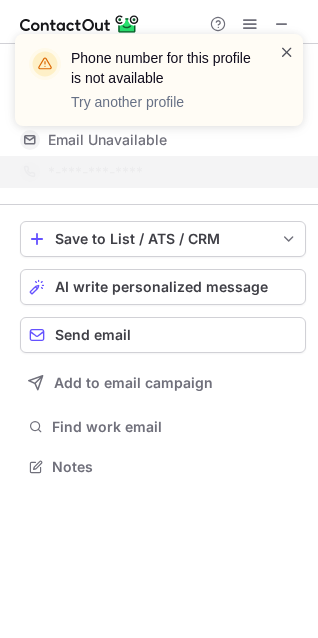 click at bounding box center [287, 52] 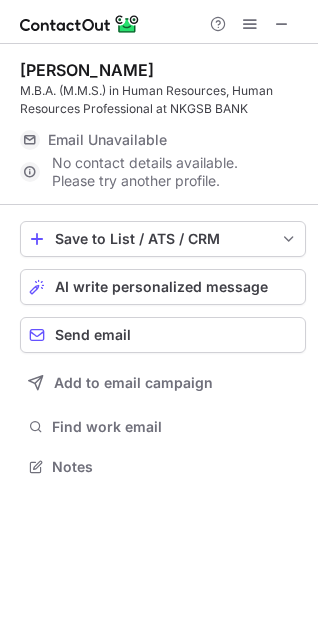 click on "Phone number for this profile is not available Try another profile" at bounding box center [159, 88] 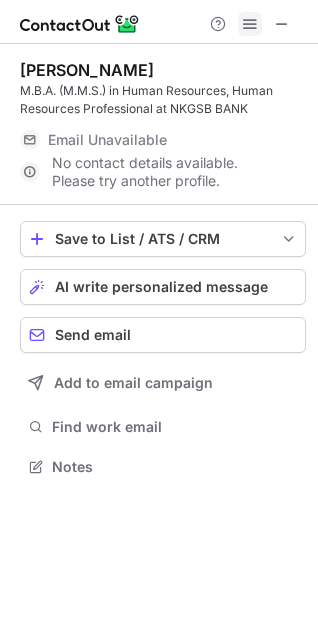 drag, startPoint x: 282, startPoint y: 19, endPoint x: 242, endPoint y: 19, distance: 40 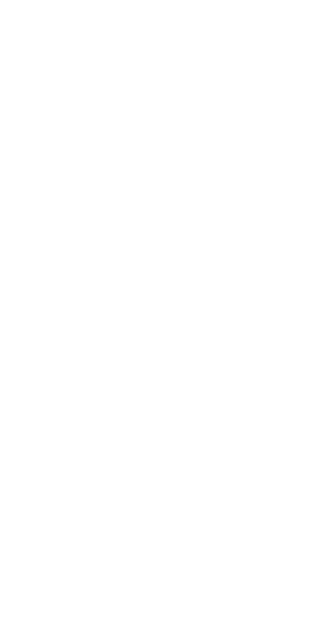 scroll, scrollTop: 0, scrollLeft: 0, axis: both 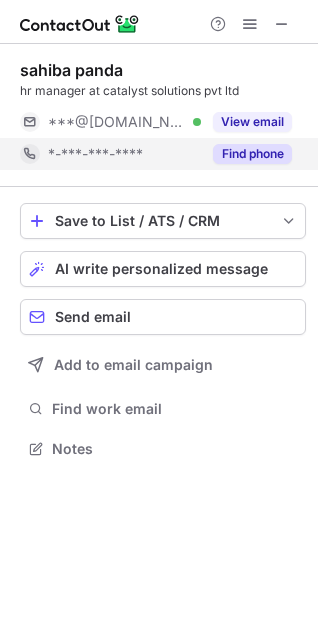 click on "Find phone" at bounding box center [252, 154] 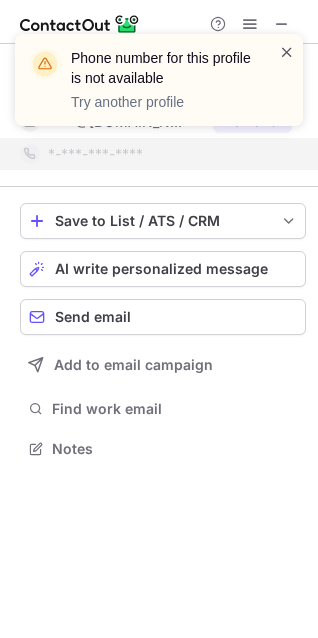 click at bounding box center (287, 52) 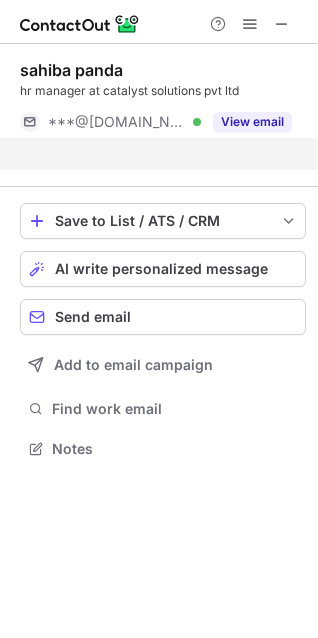 scroll, scrollTop: 402, scrollLeft: 318, axis: both 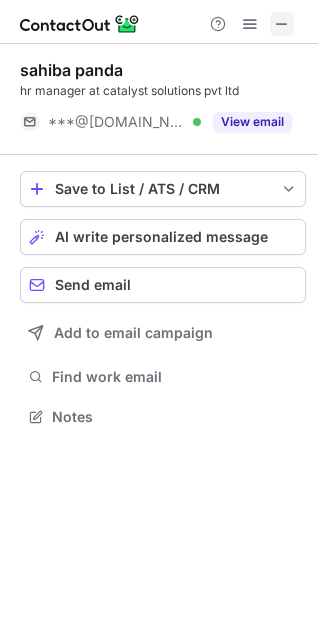 click at bounding box center (282, 24) 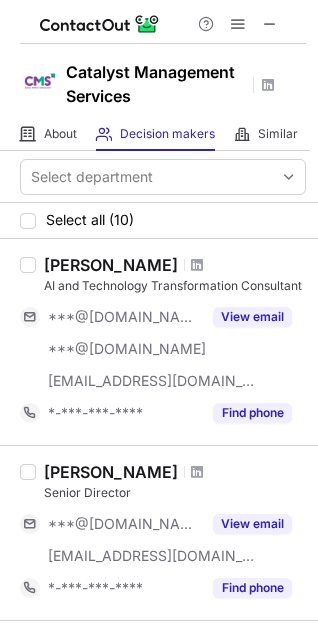 scroll, scrollTop: 0, scrollLeft: 0, axis: both 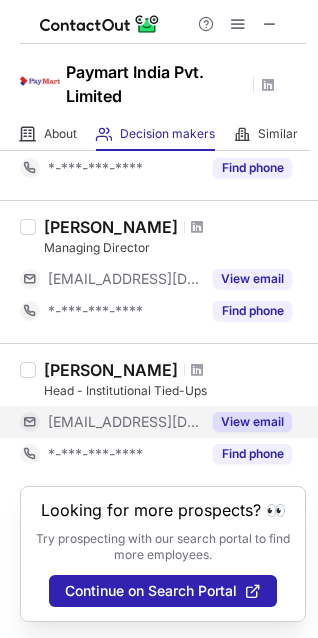click on "View email" at bounding box center [252, 422] 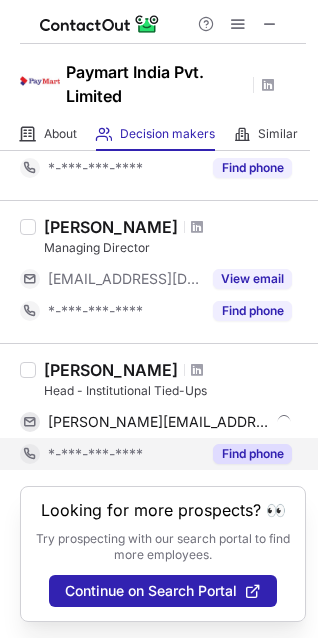 click on "Find phone" at bounding box center (252, 454) 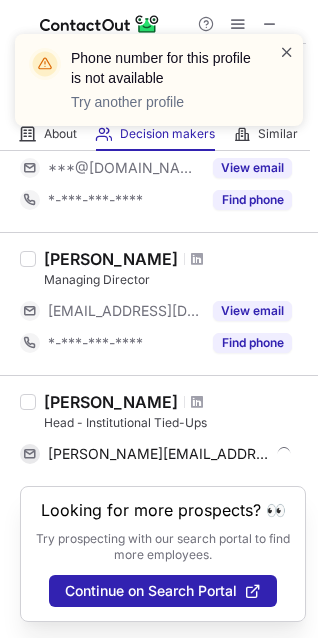 scroll, scrollTop: 516, scrollLeft: 0, axis: vertical 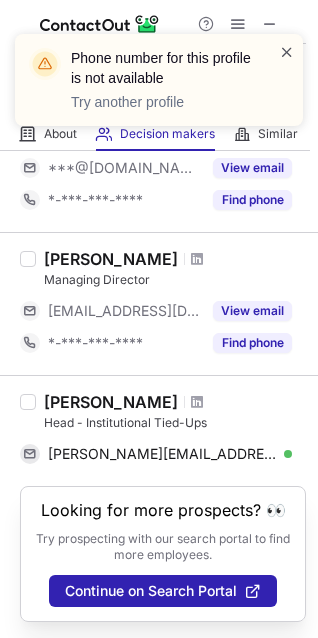 click at bounding box center [287, 52] 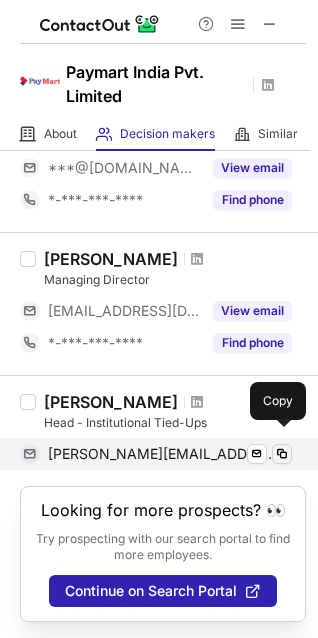 click at bounding box center [282, 454] 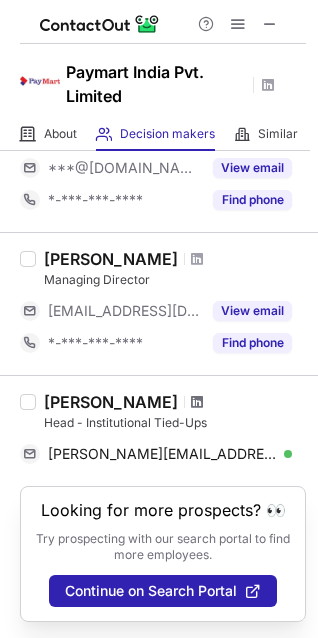 click at bounding box center [197, 402] 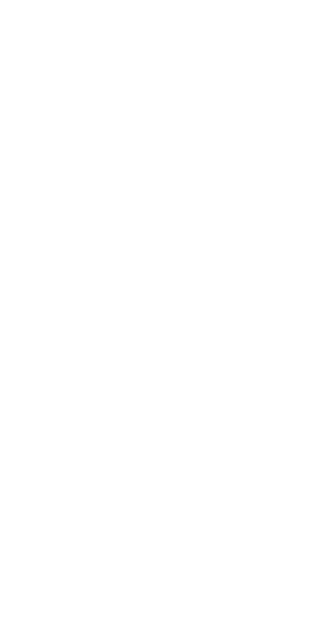 scroll, scrollTop: 0, scrollLeft: 0, axis: both 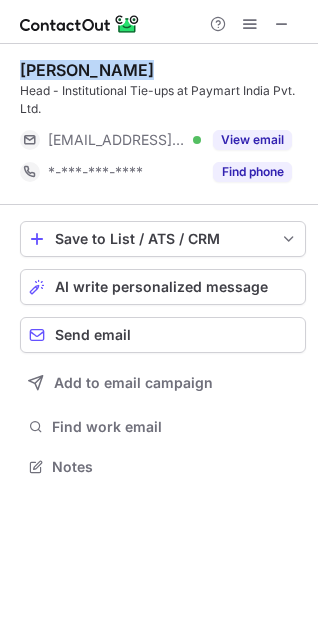 drag, startPoint x: 132, startPoint y: 71, endPoint x: 24, endPoint y: 64, distance: 108.226616 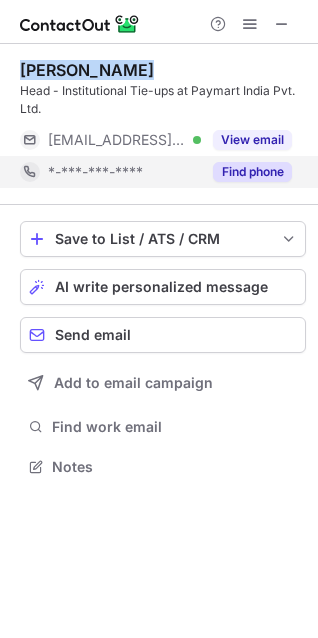 click on "Find phone" at bounding box center [252, 172] 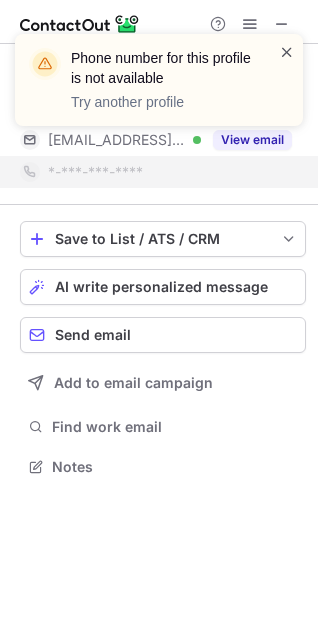 click at bounding box center (287, 52) 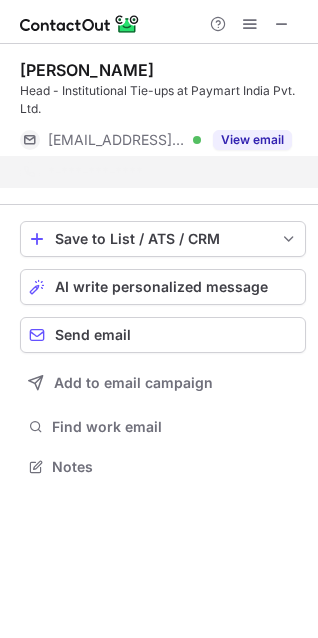 click on "Phone number for this profile is not available Try another profile" at bounding box center (159, 88) 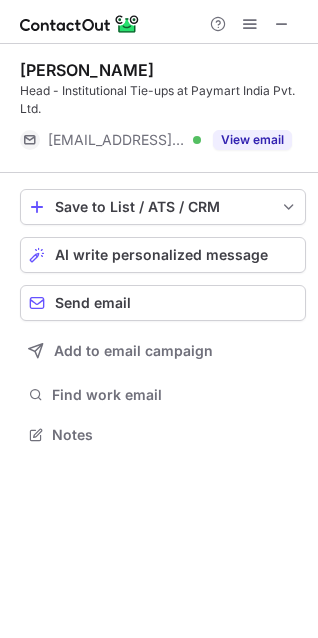 scroll, scrollTop: 420, scrollLeft: 318, axis: both 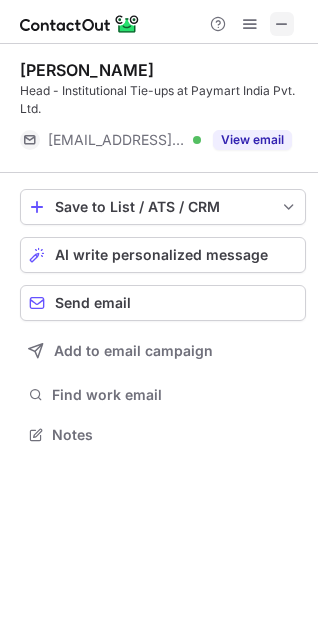 click at bounding box center [282, 24] 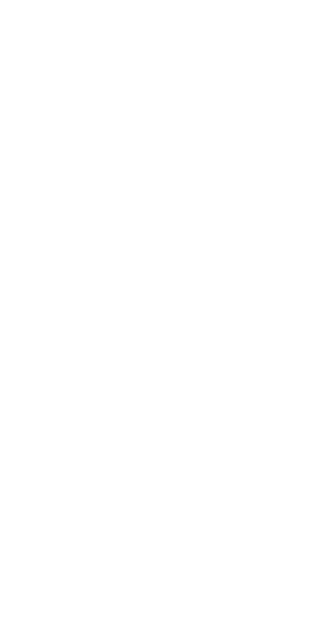 scroll, scrollTop: 0, scrollLeft: 0, axis: both 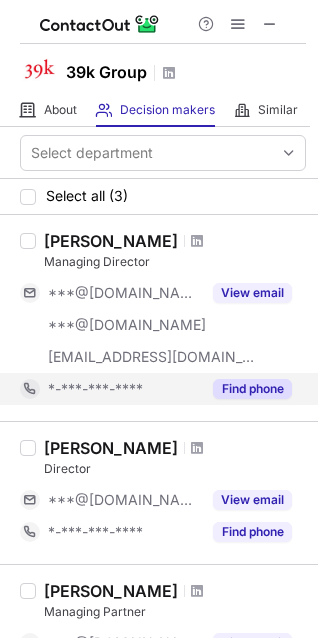click on "Find phone" at bounding box center [252, 389] 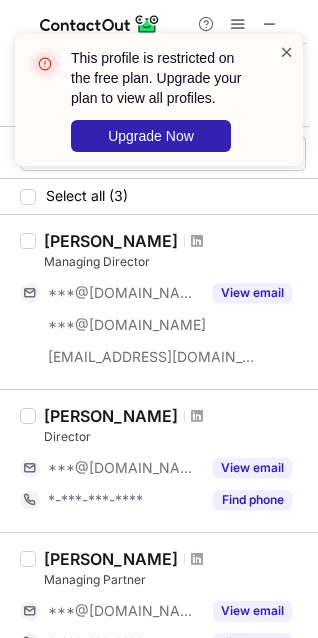 click at bounding box center [287, 52] 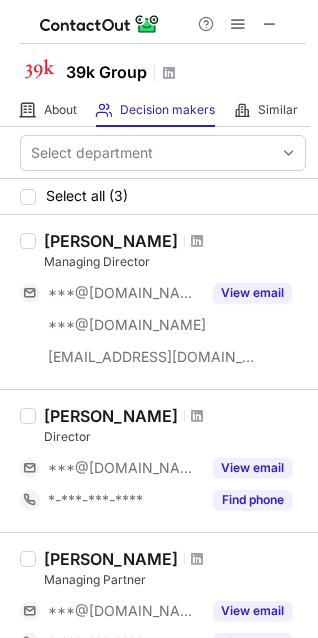 scroll, scrollTop: 0, scrollLeft: 0, axis: both 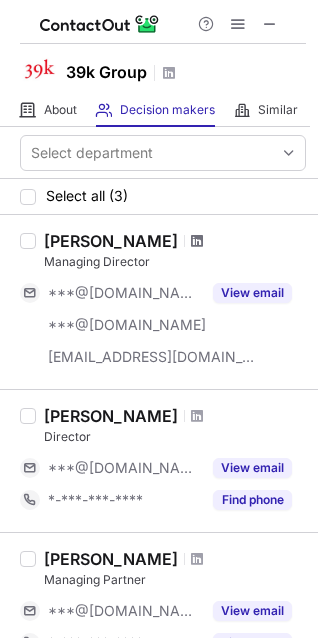 click at bounding box center (197, 241) 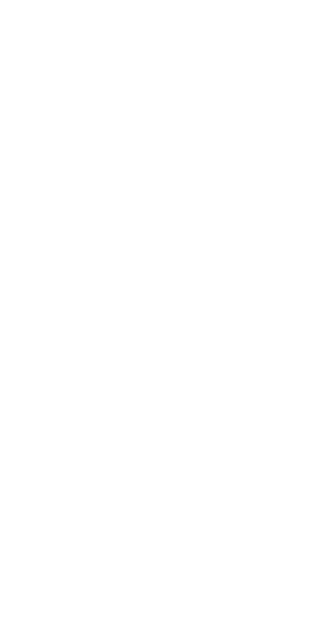 scroll, scrollTop: 0, scrollLeft: 0, axis: both 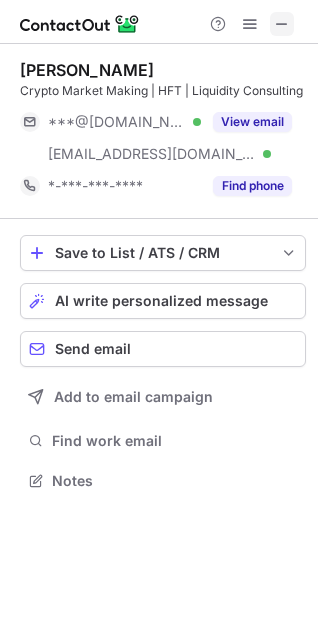 click at bounding box center (282, 24) 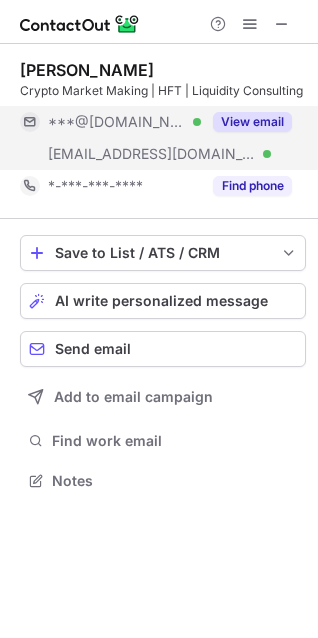 click on "View email" at bounding box center [252, 122] 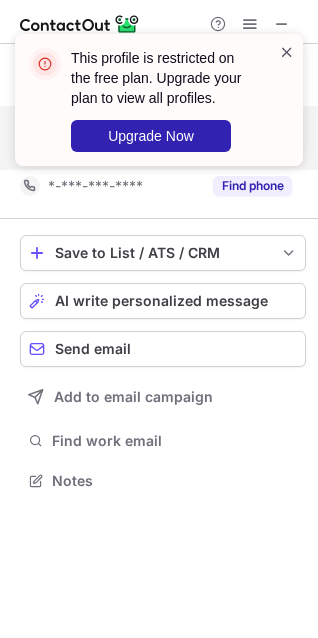 click at bounding box center (287, 52) 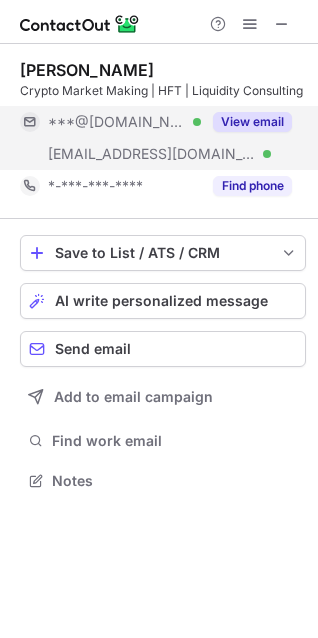 click on "This profile is restricted on the free plan. Upgrade your plan to view all profiles. Upgrade Now" at bounding box center (159, 108) 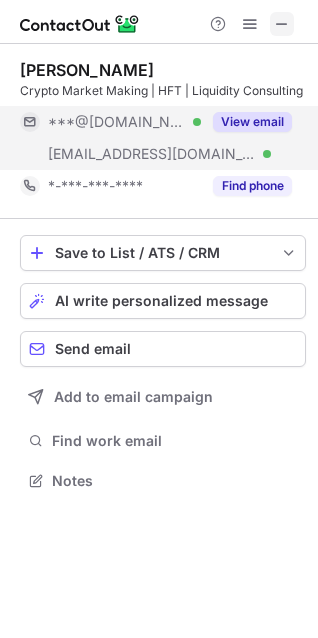 click at bounding box center [282, 24] 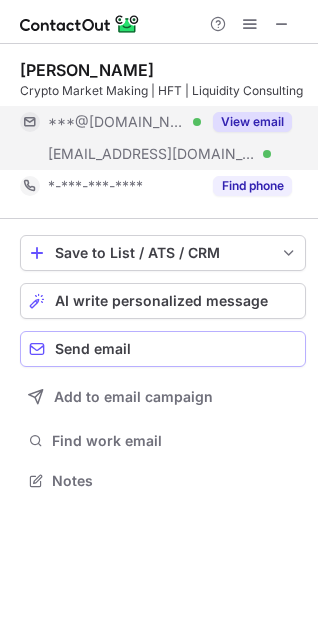 click on "Send email" at bounding box center [163, 349] 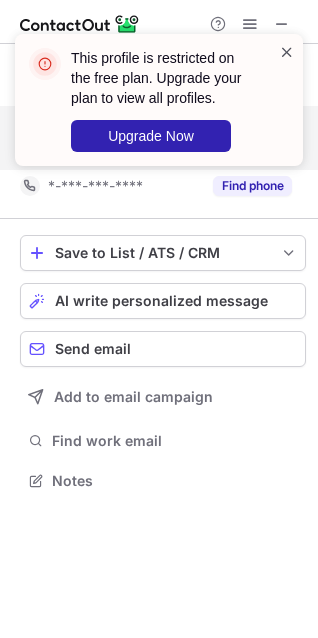 click at bounding box center (287, 52) 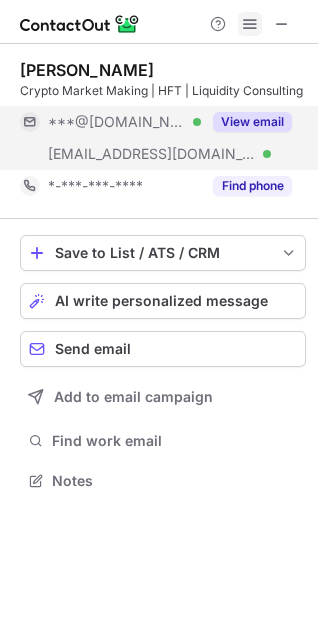 click at bounding box center (250, 24) 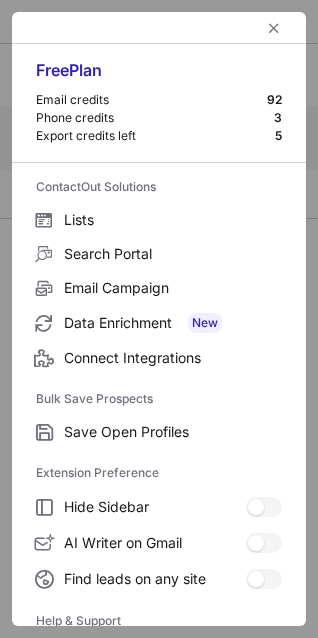 scroll, scrollTop: 194, scrollLeft: 0, axis: vertical 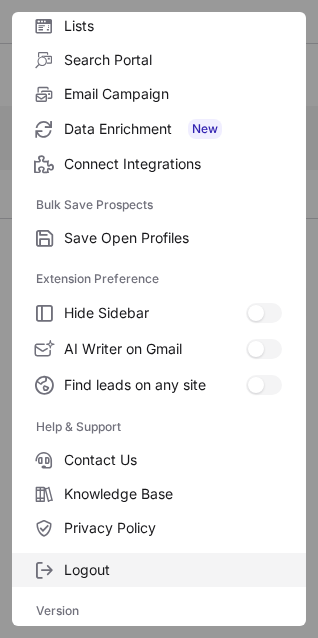 click on "Logout" at bounding box center [173, 570] 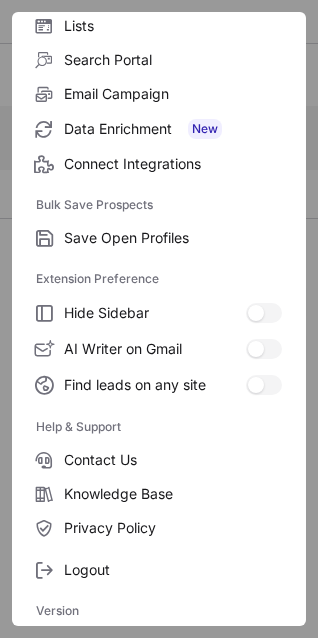 scroll, scrollTop: 0, scrollLeft: 0, axis: both 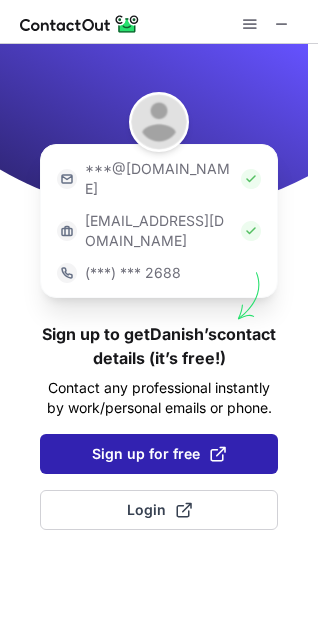 click on "Sign up for free" at bounding box center (159, 454) 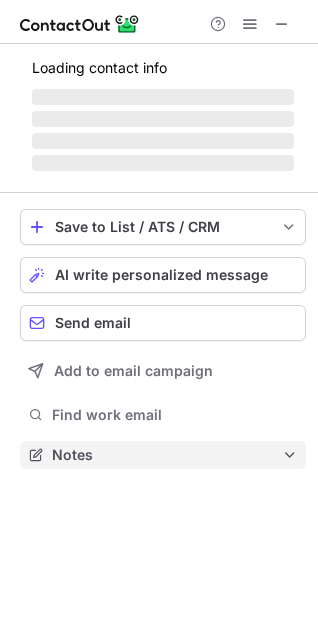 scroll, scrollTop: 10, scrollLeft: 9, axis: both 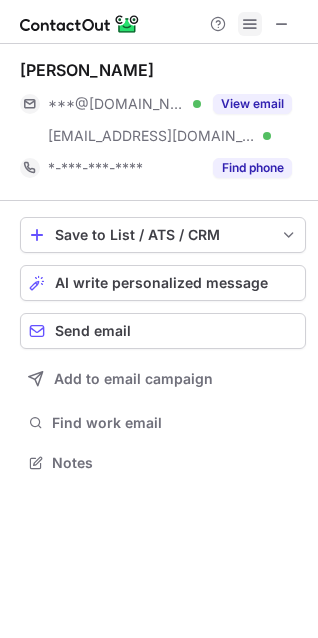click at bounding box center (250, 24) 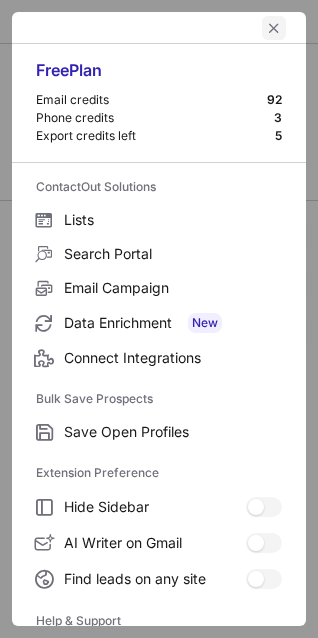 click at bounding box center (274, 28) 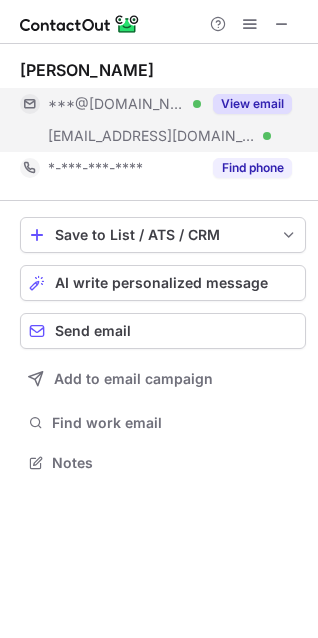 click on "View email" at bounding box center (252, 104) 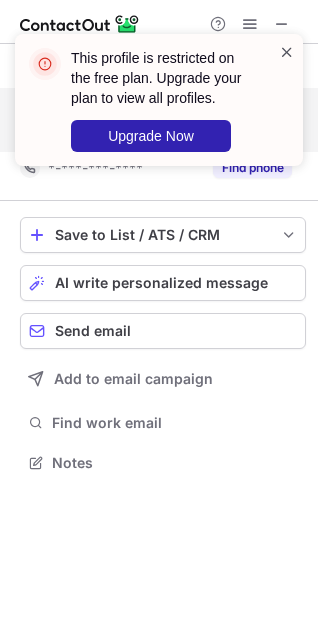 click at bounding box center (287, 52) 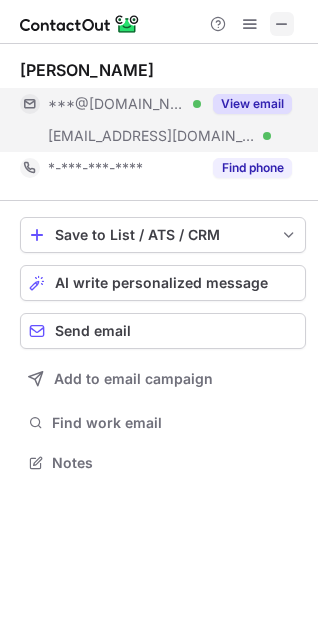 click at bounding box center [282, 24] 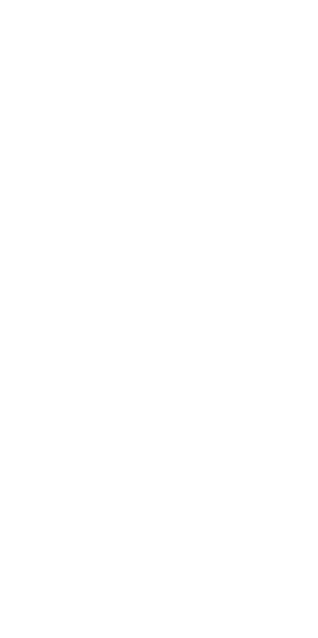scroll, scrollTop: 0, scrollLeft: 0, axis: both 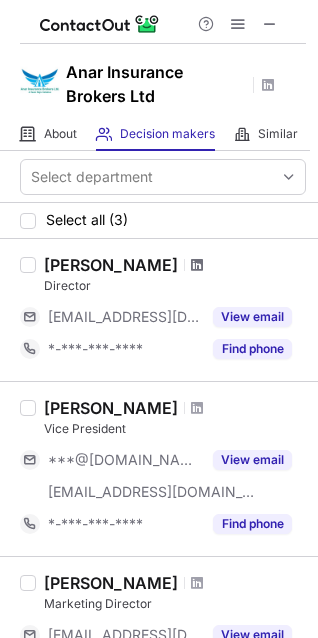 click at bounding box center (197, 265) 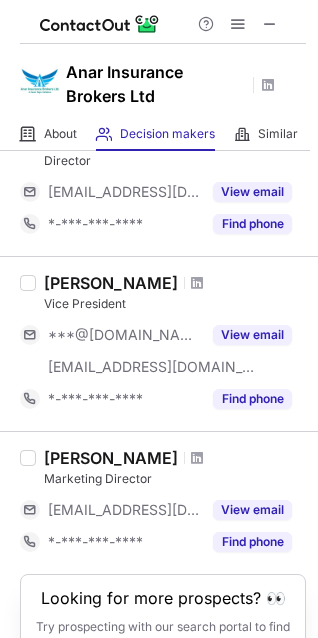 scroll, scrollTop: 230, scrollLeft: 0, axis: vertical 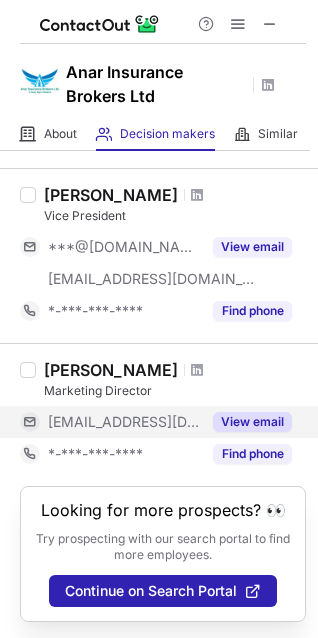 click on "View email" at bounding box center (252, 422) 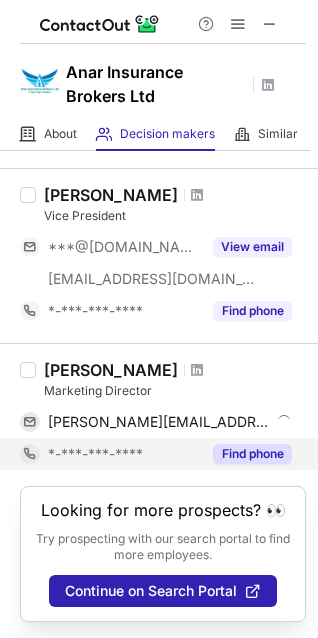 click on "Find phone" at bounding box center (252, 454) 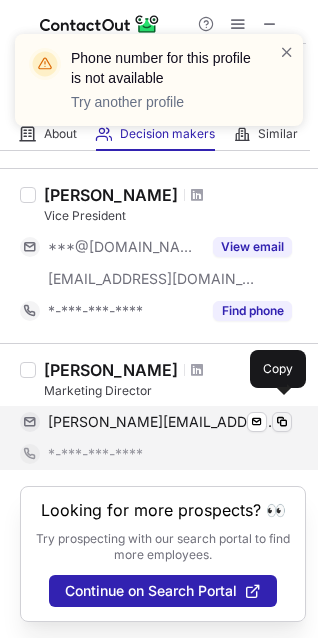 click at bounding box center [282, 422] 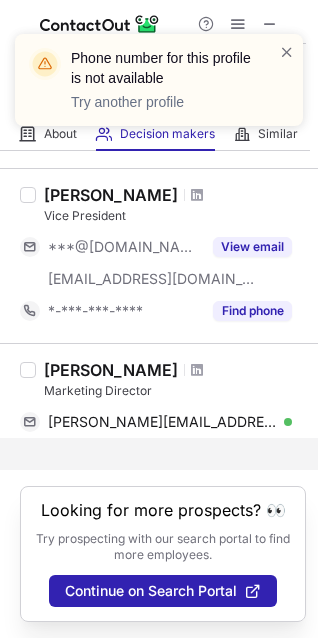 scroll, scrollTop: 198, scrollLeft: 0, axis: vertical 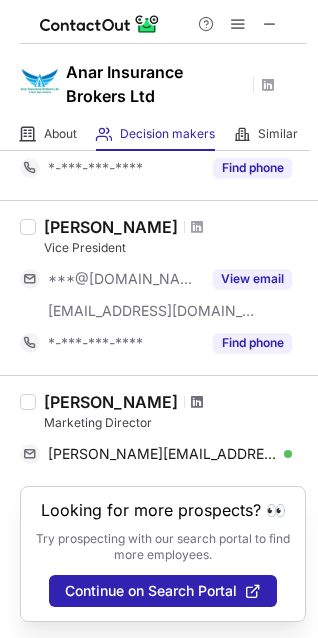 click at bounding box center [197, 402] 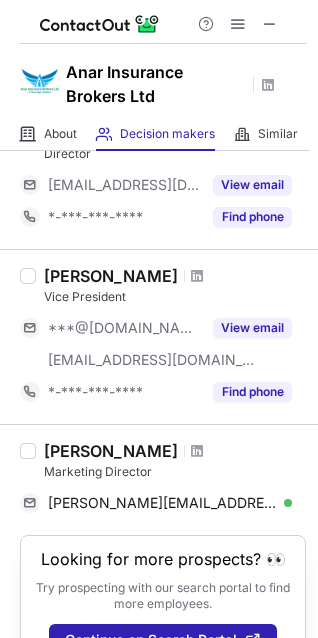 scroll, scrollTop: 98, scrollLeft: 0, axis: vertical 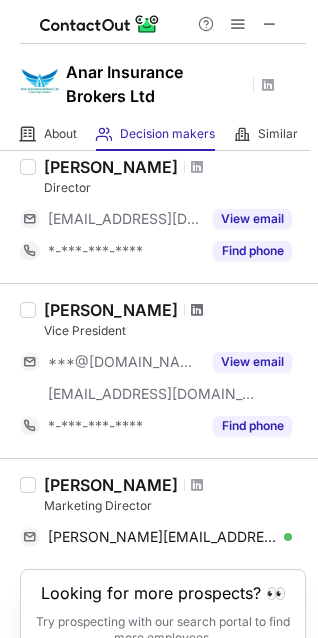 click at bounding box center (197, 310) 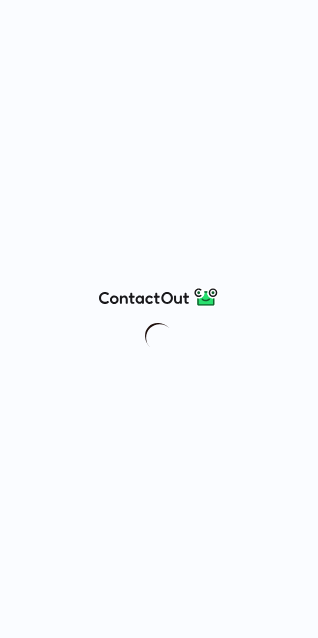 scroll, scrollTop: 0, scrollLeft: 0, axis: both 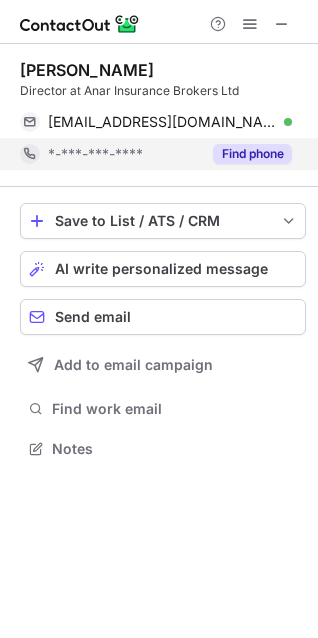 click on "Find phone" at bounding box center [252, 154] 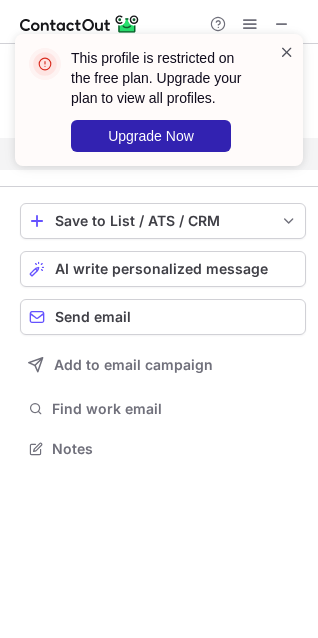 click at bounding box center [287, 52] 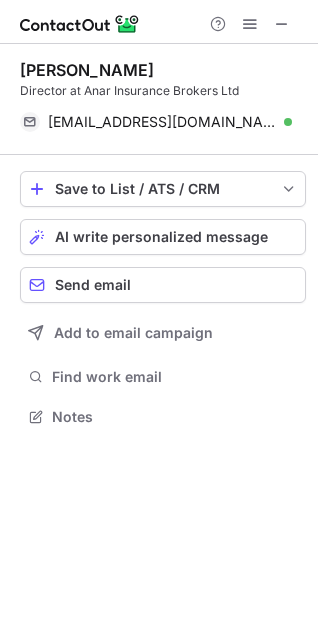 click on "This profile is restricted on the free plan. Upgrade your plan to view all profiles. Upgrade Now" at bounding box center (159, 108) 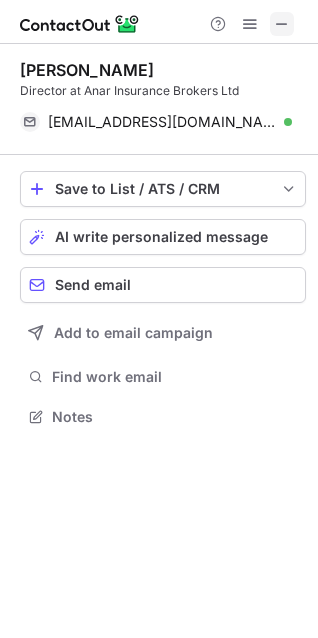 click at bounding box center [282, 24] 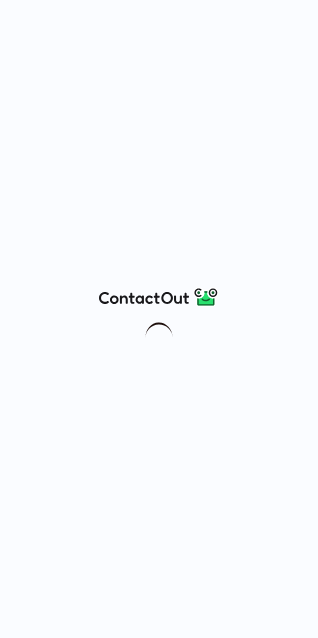 scroll, scrollTop: 0, scrollLeft: 0, axis: both 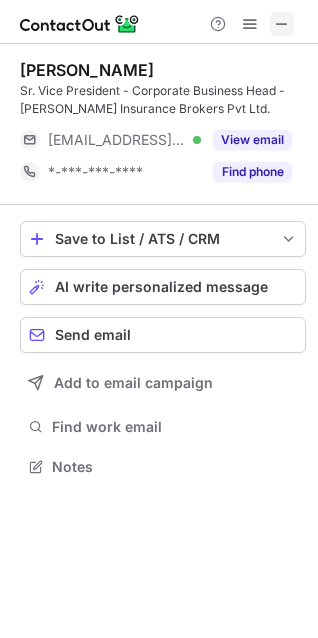 click at bounding box center [282, 24] 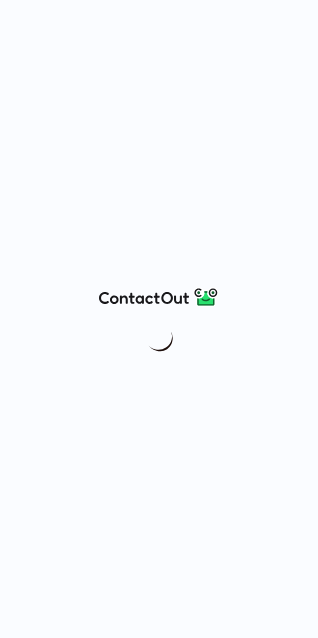 scroll, scrollTop: 0, scrollLeft: 0, axis: both 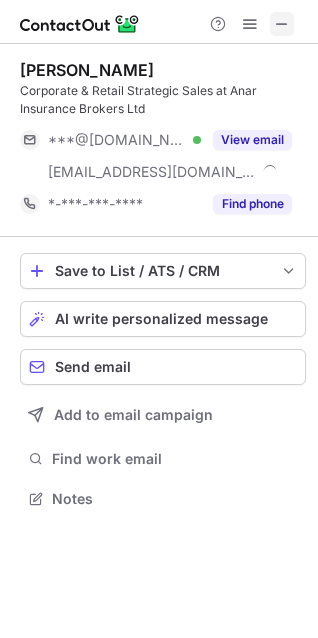 click at bounding box center [282, 24] 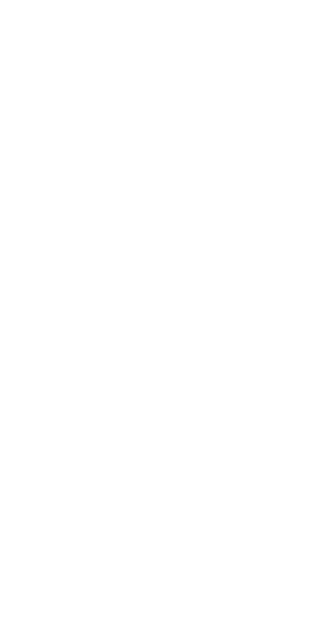 scroll, scrollTop: 0, scrollLeft: 0, axis: both 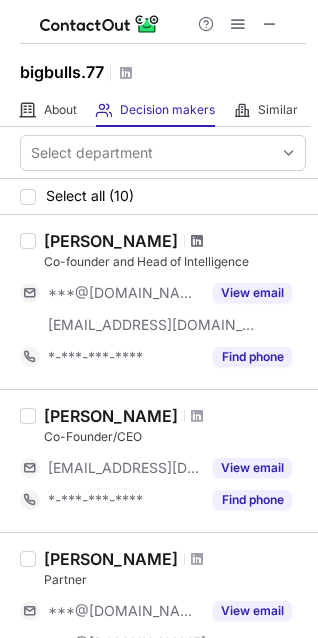 click at bounding box center (197, 241) 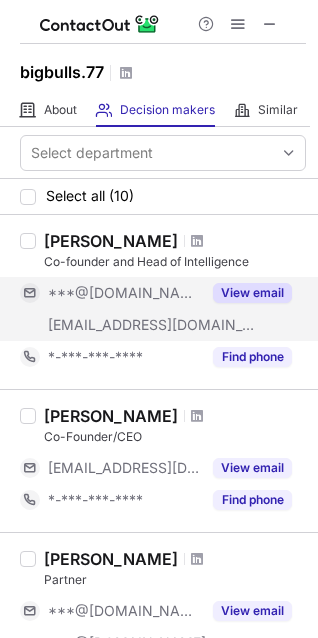 scroll, scrollTop: 100, scrollLeft: 0, axis: vertical 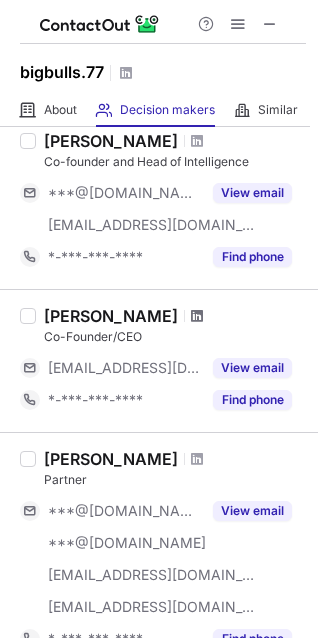 click at bounding box center (197, 316) 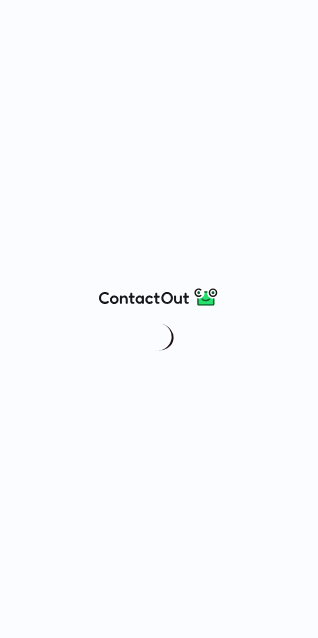 scroll, scrollTop: 0, scrollLeft: 0, axis: both 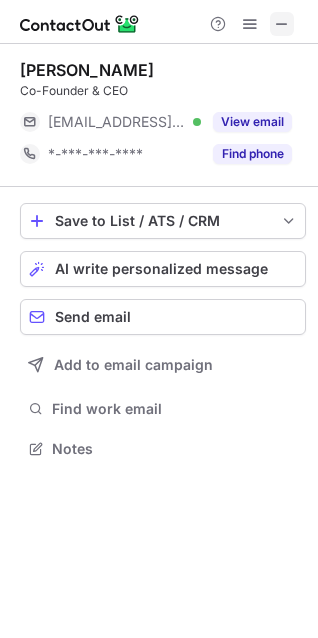 click at bounding box center [282, 24] 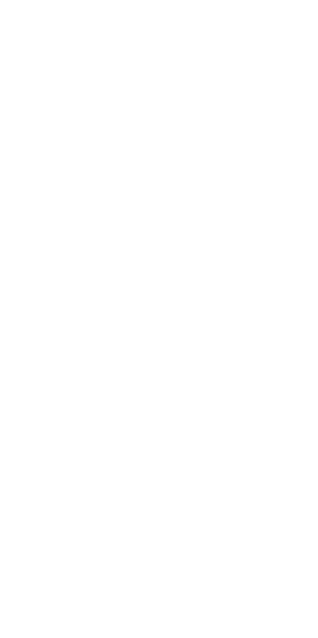scroll, scrollTop: 0, scrollLeft: 0, axis: both 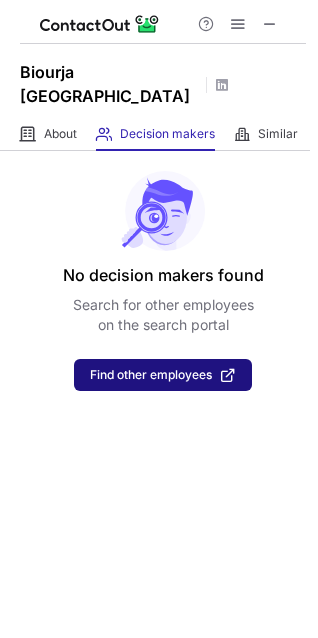 click on "Find other employees" at bounding box center (151, 375) 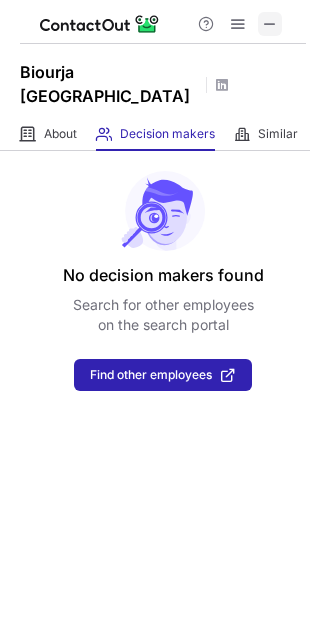 click at bounding box center (270, 24) 